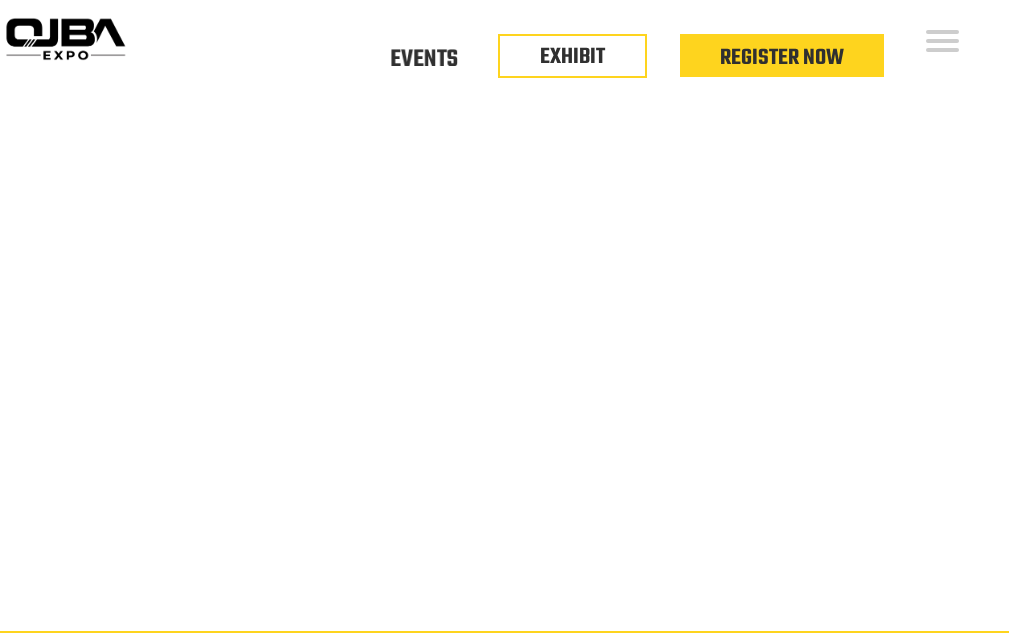 scroll, scrollTop: 0, scrollLeft: 0, axis: both 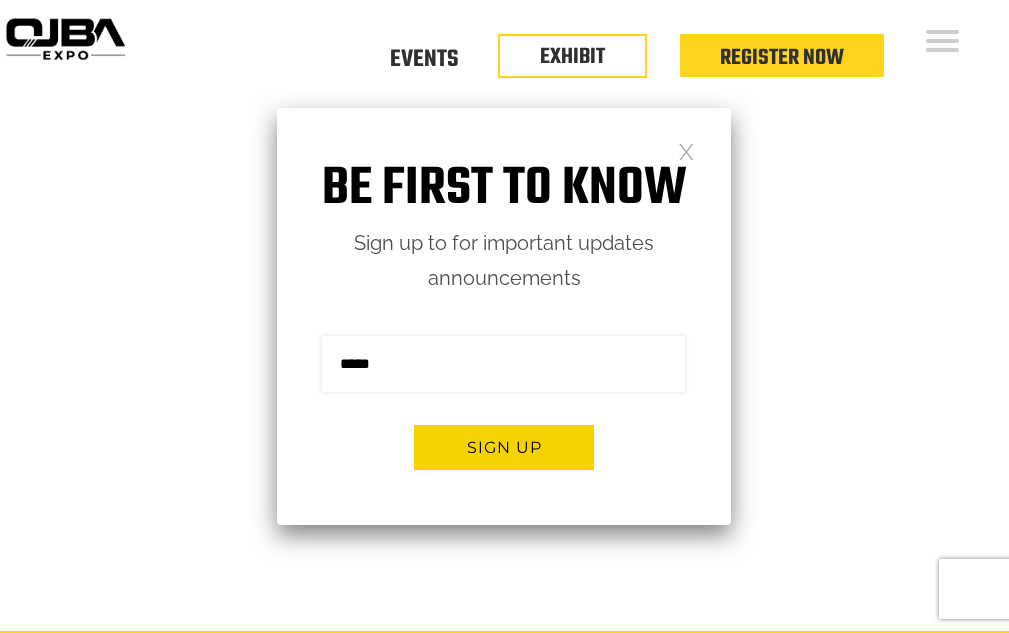 click at bounding box center [686, 150] 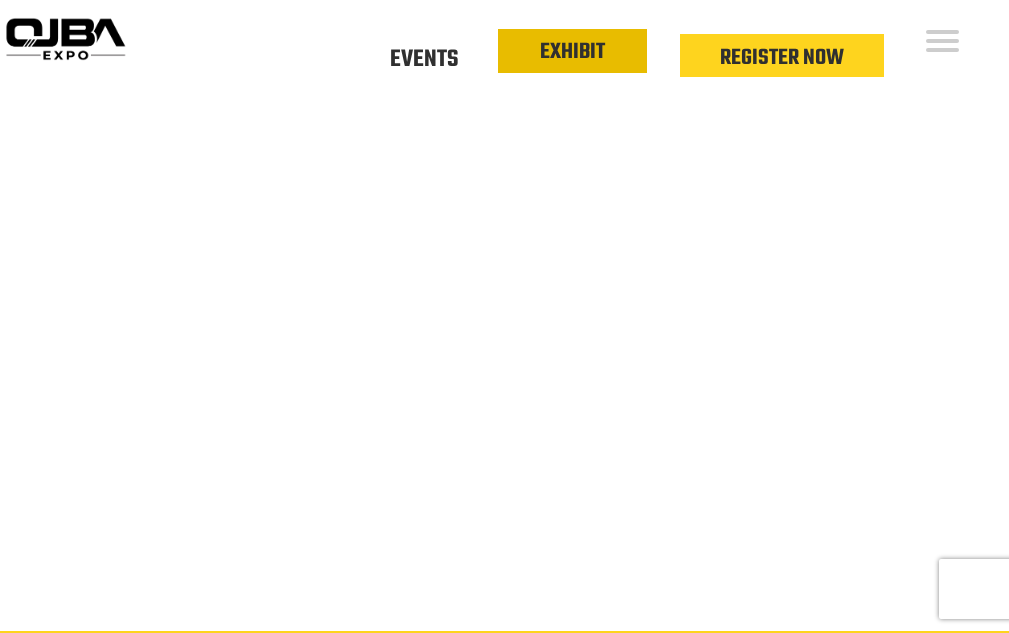 click on "EXHIBIT" at bounding box center (572, 52) 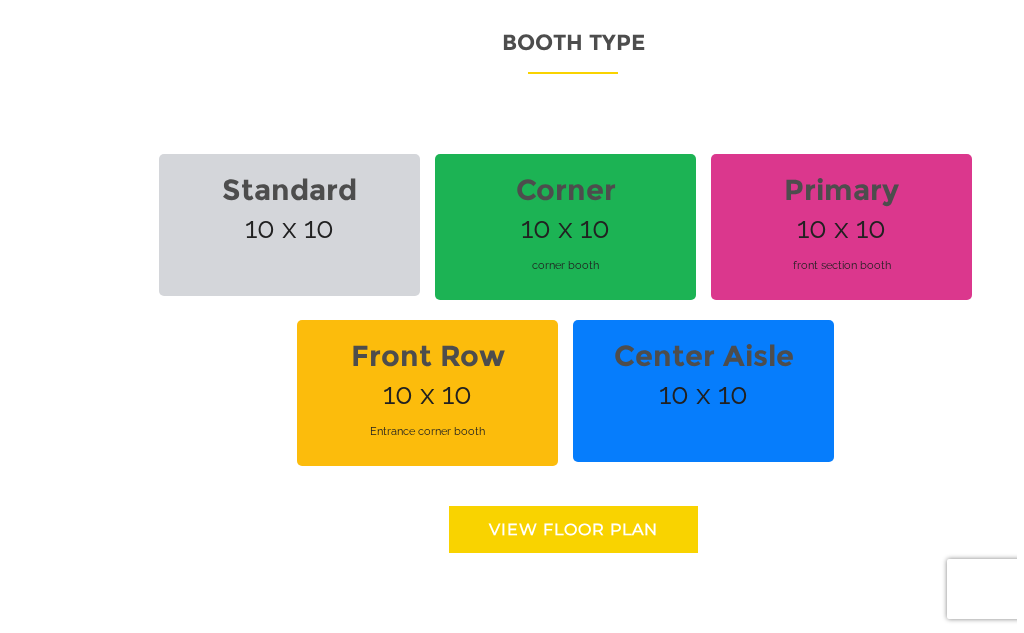 scroll, scrollTop: 1700, scrollLeft: 0, axis: vertical 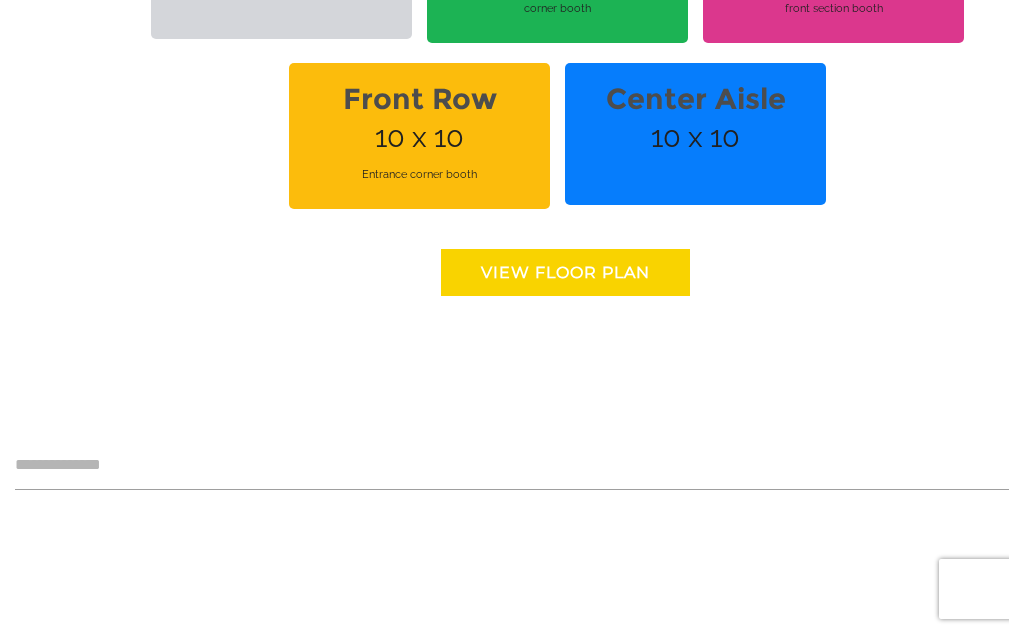 click on "View floor Plan" at bounding box center [565, 272] 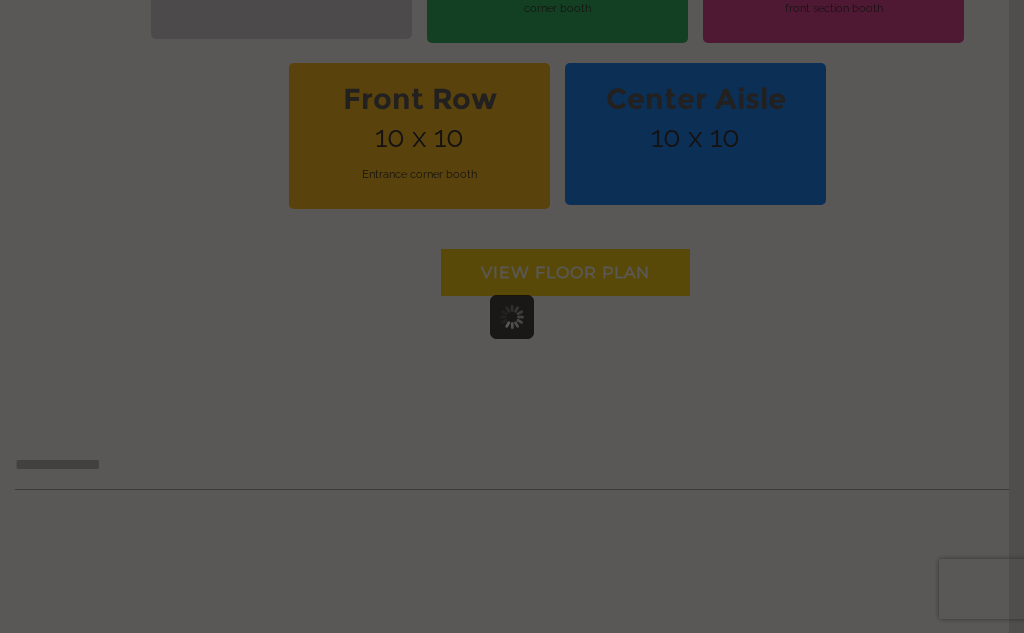 click at bounding box center [512, 316] 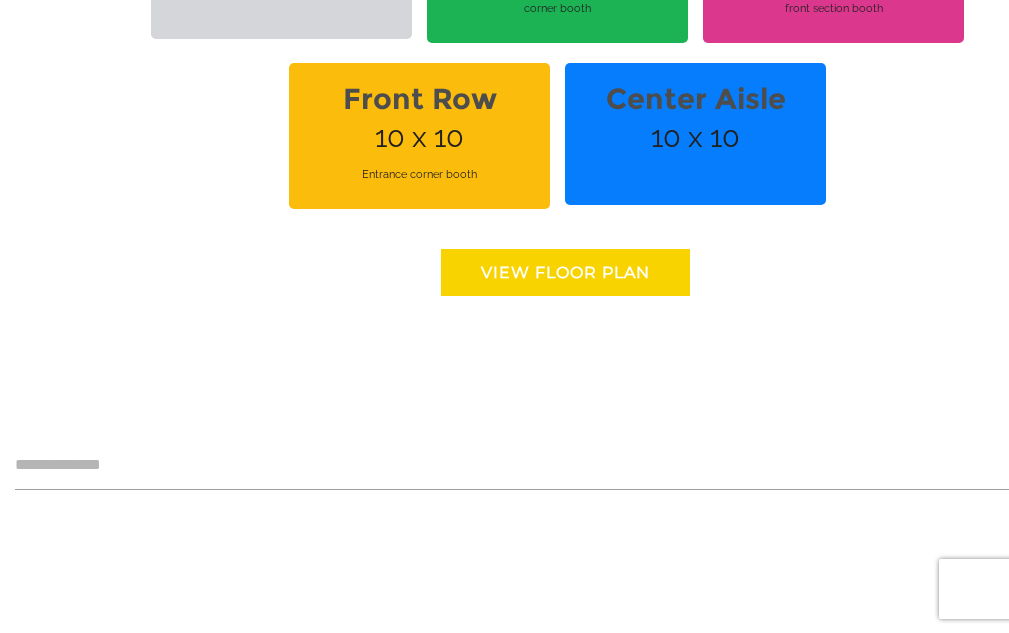 click on "View floor Plan" at bounding box center (565, 272) 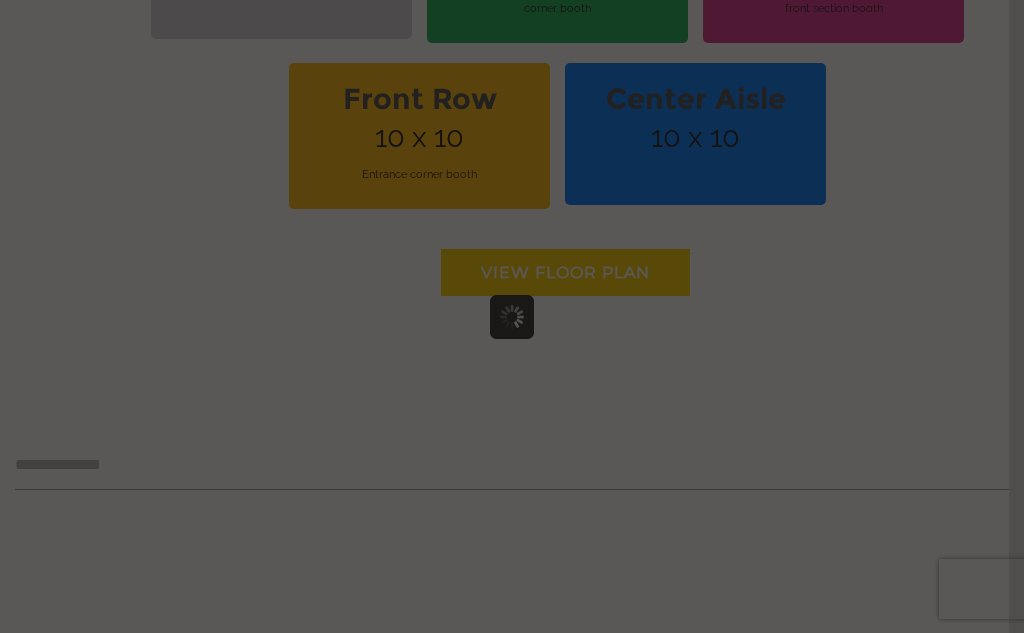 click at bounding box center (512, 316) 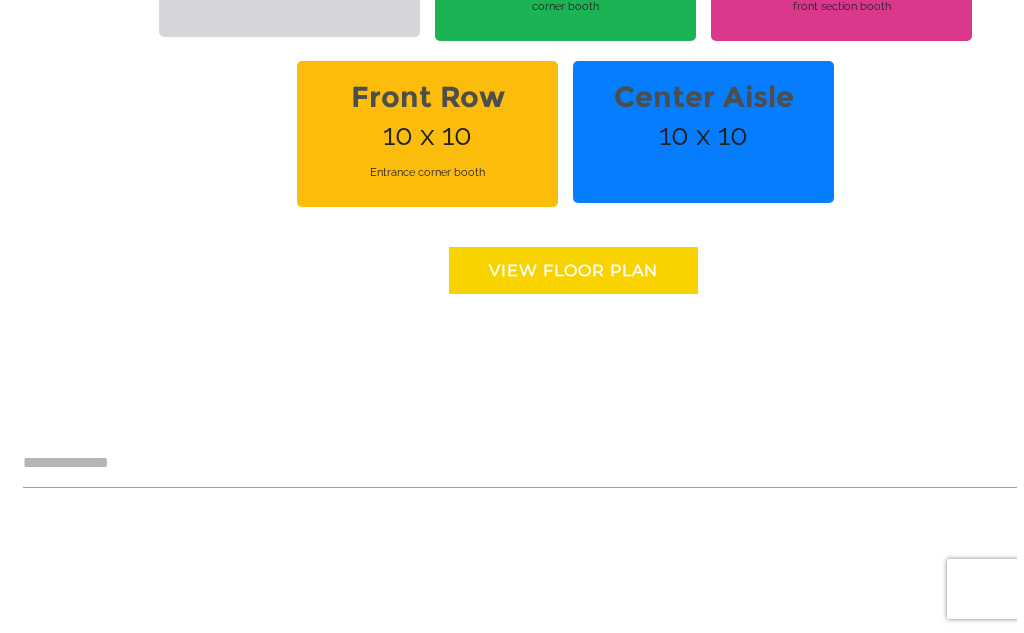 scroll, scrollTop: 1700, scrollLeft: 0, axis: vertical 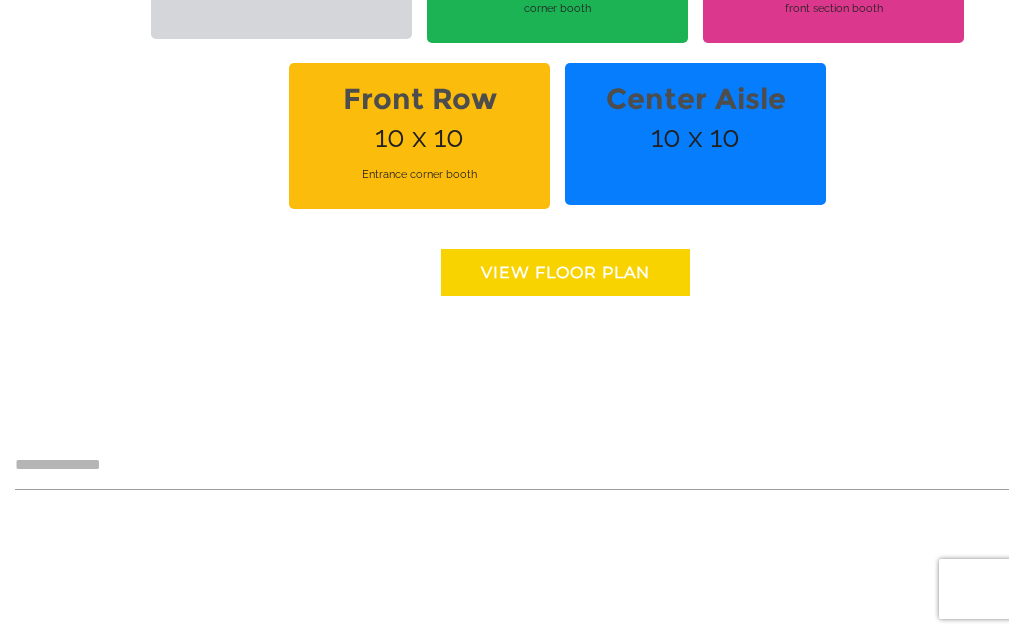 click on "View floor Plan" at bounding box center [565, 272] 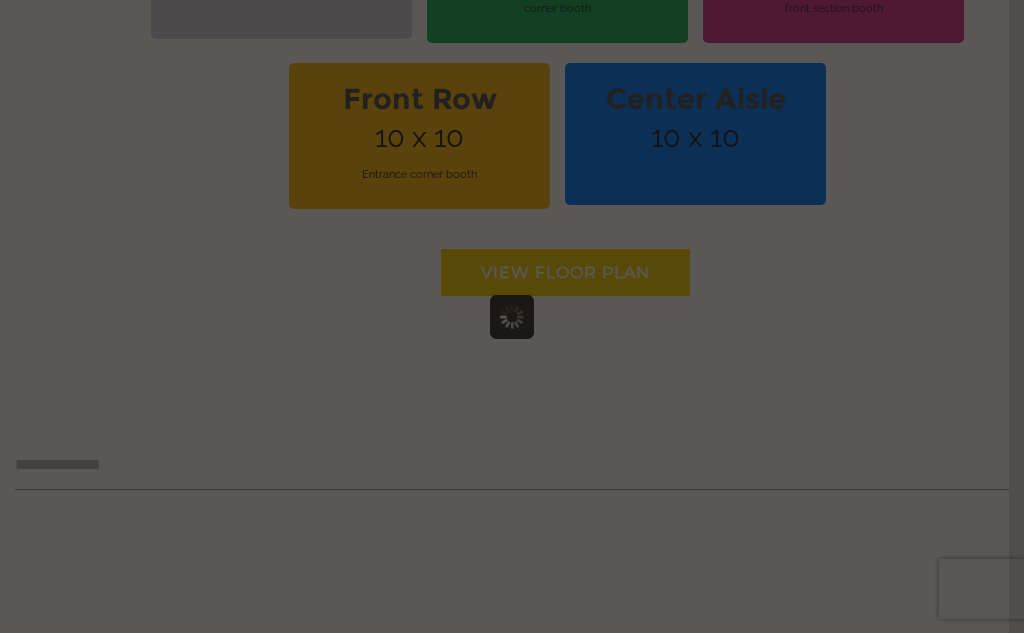 click at bounding box center (512, 316) 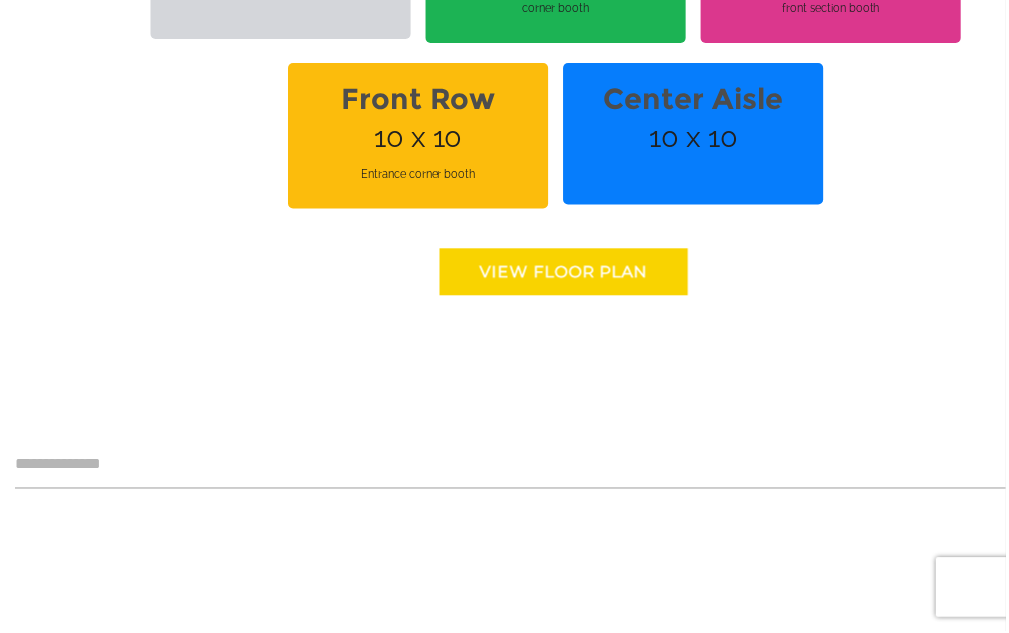 click on "View floor Plan" at bounding box center (565, 272) 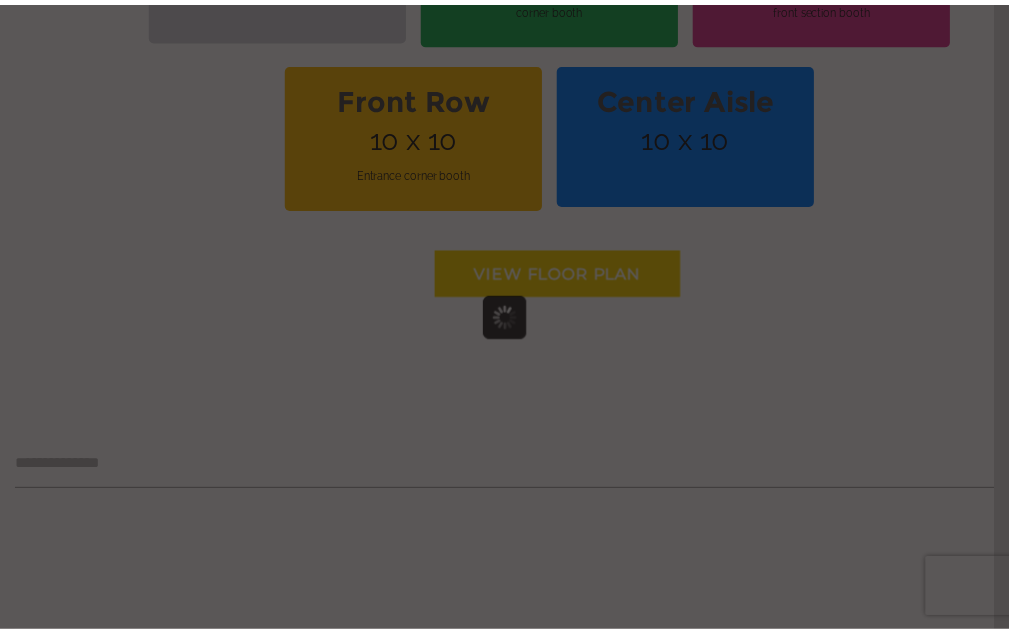 scroll, scrollTop: 0, scrollLeft: 0, axis: both 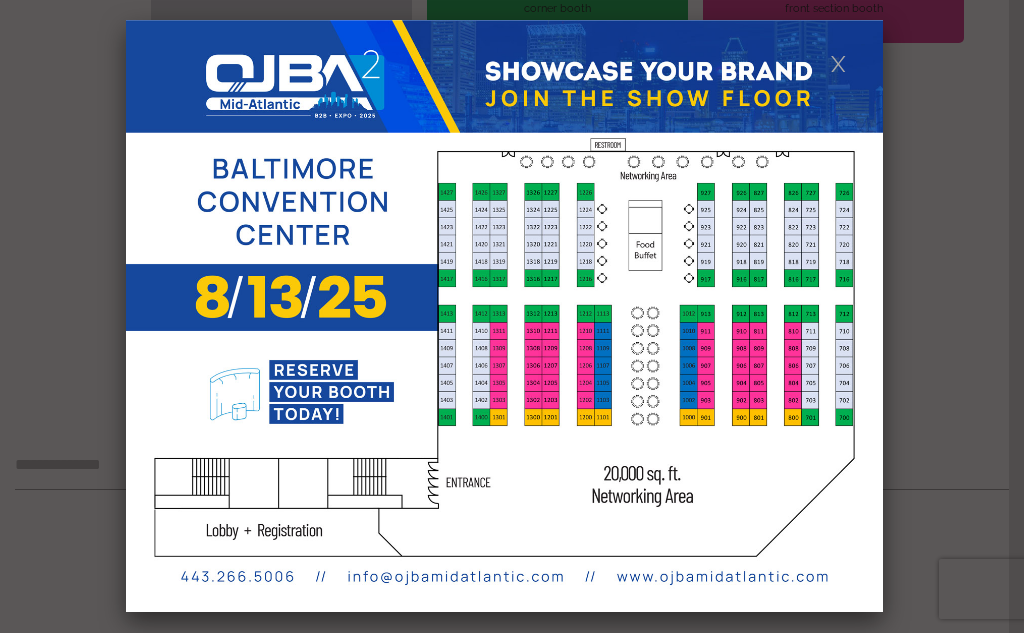 click at bounding box center (838, 62) 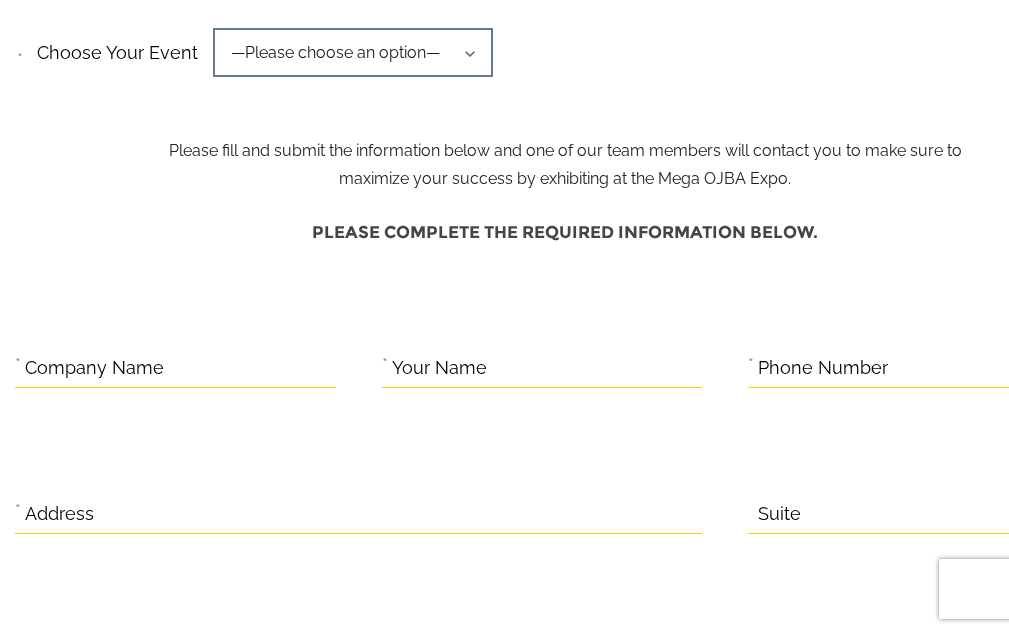 scroll, scrollTop: 0, scrollLeft: 0, axis: both 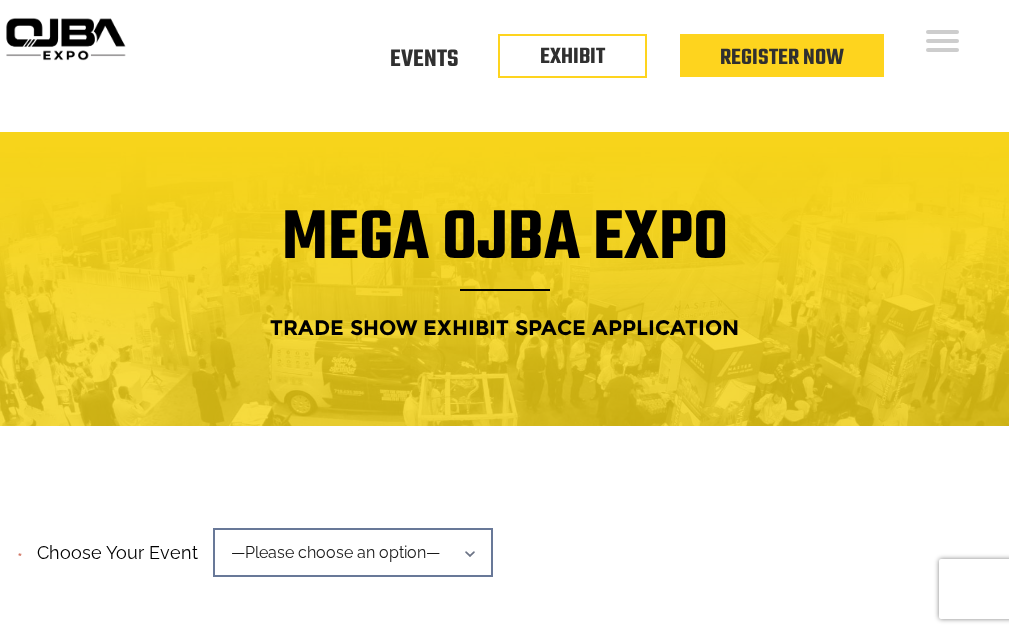 click on "Why Exhibit" at bounding box center (1489, 110) 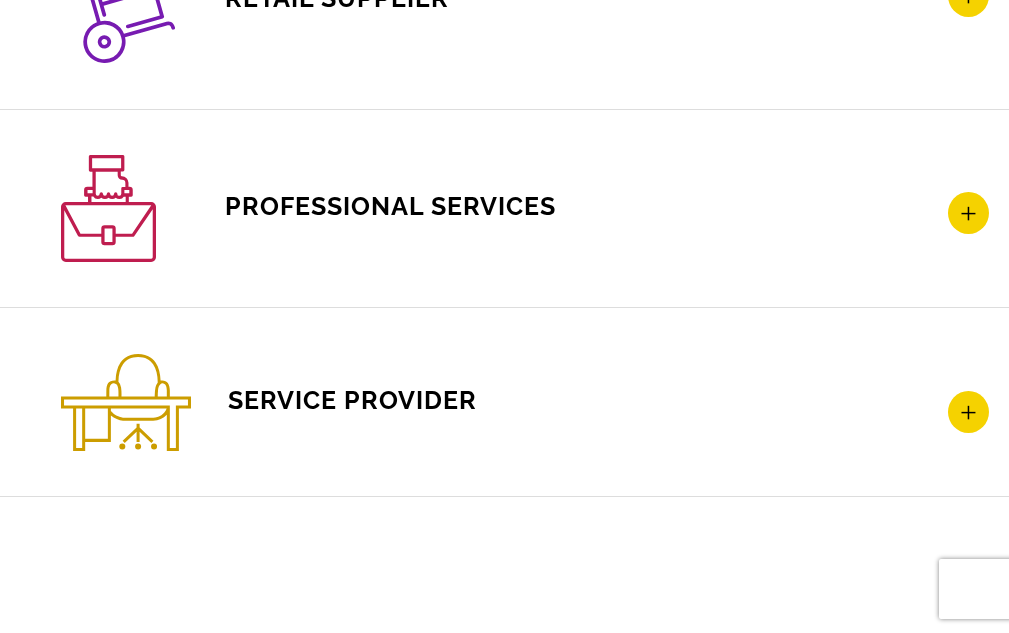 scroll, scrollTop: 4000, scrollLeft: 0, axis: vertical 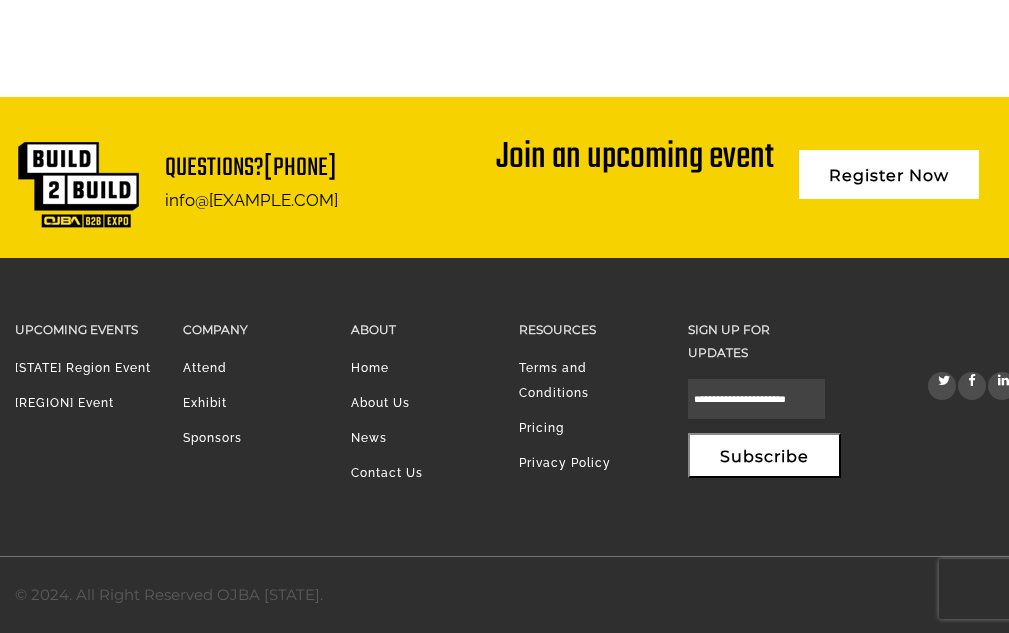 click on "Sponsors" at bounding box center [252, 443] 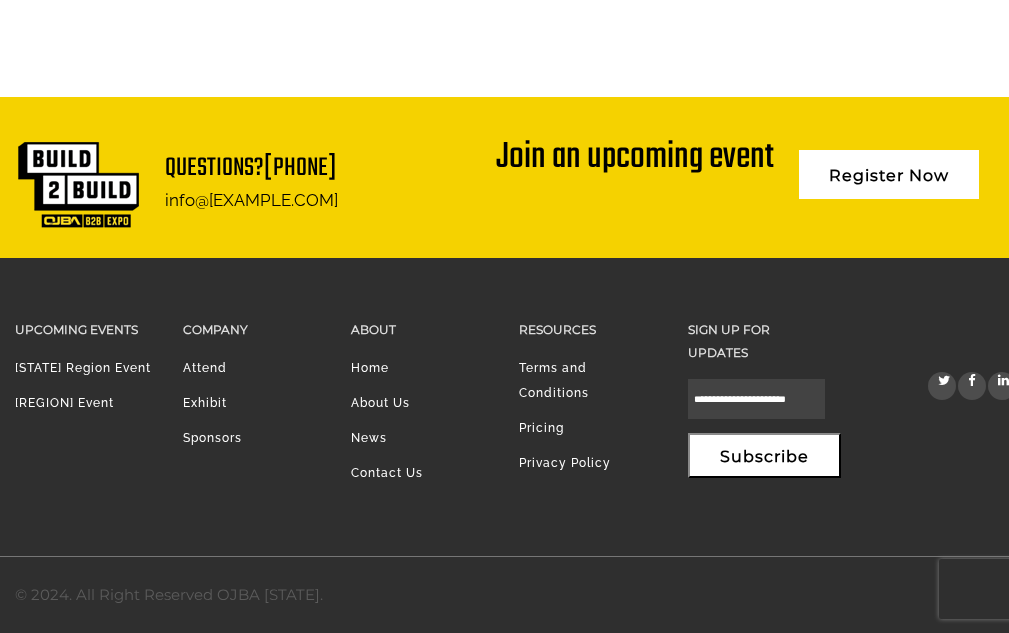 click on "Sponsors" at bounding box center (252, 443) 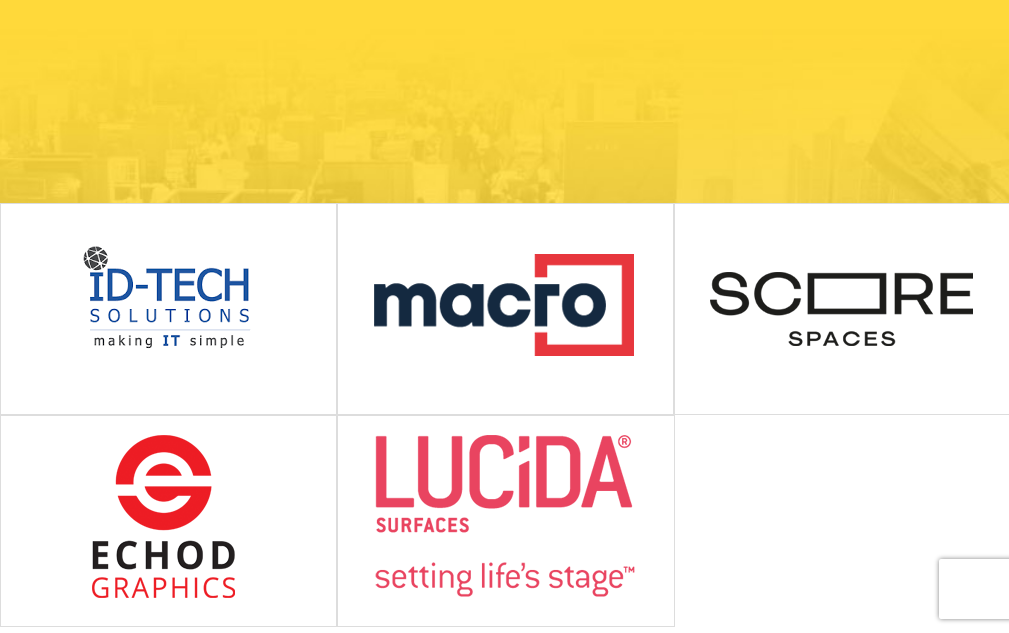 scroll, scrollTop: 500, scrollLeft: 0, axis: vertical 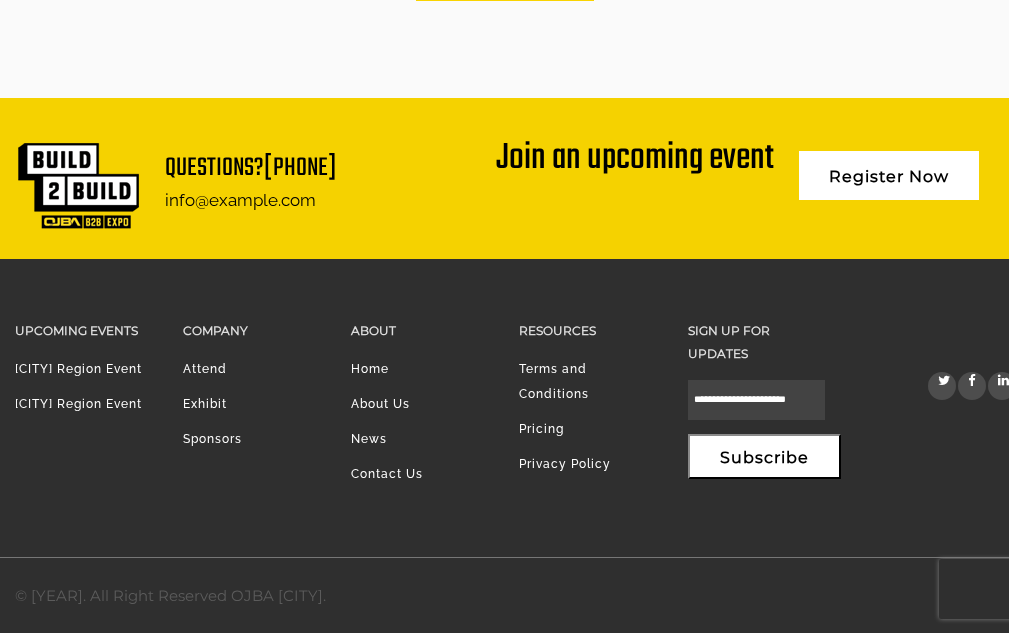 click on "Exhibit" at bounding box center [252, 409] 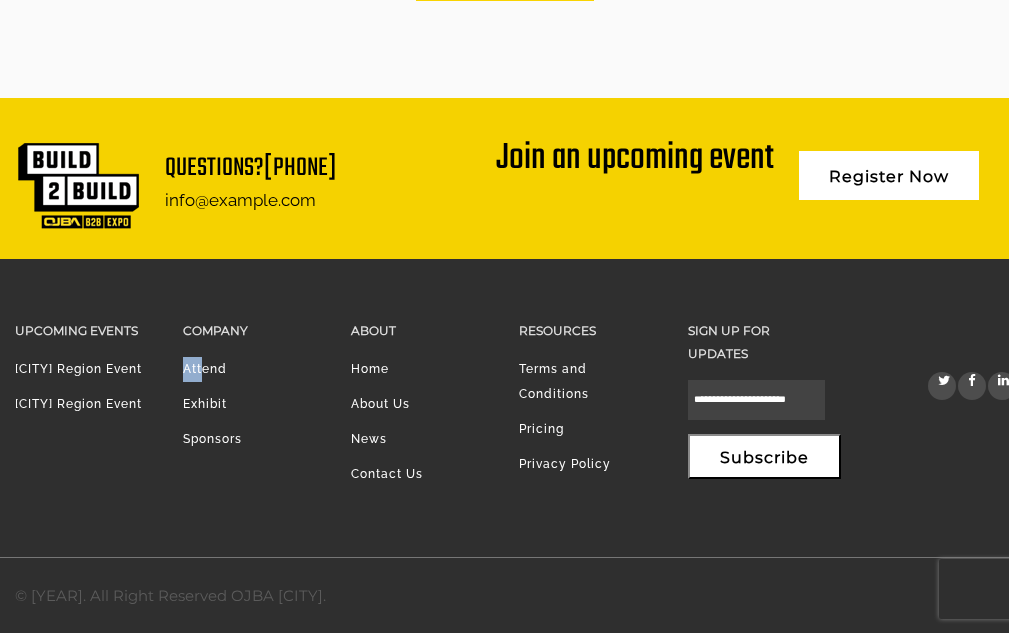 drag, startPoint x: 203, startPoint y: 364, endPoint x: 205, endPoint y: 381, distance: 17.117243 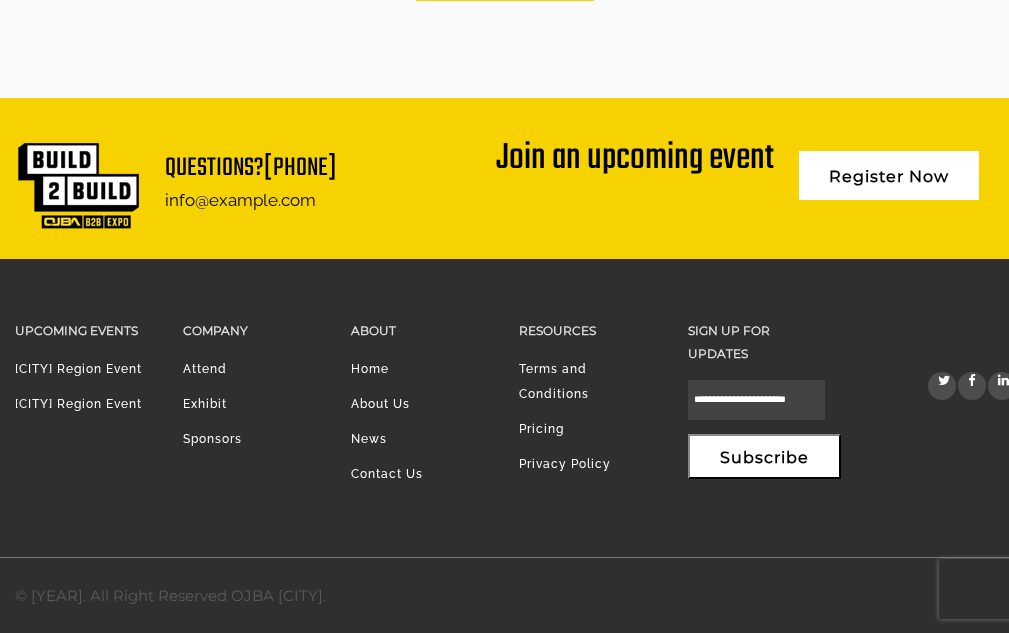 click on "Attend" at bounding box center [205, 369] 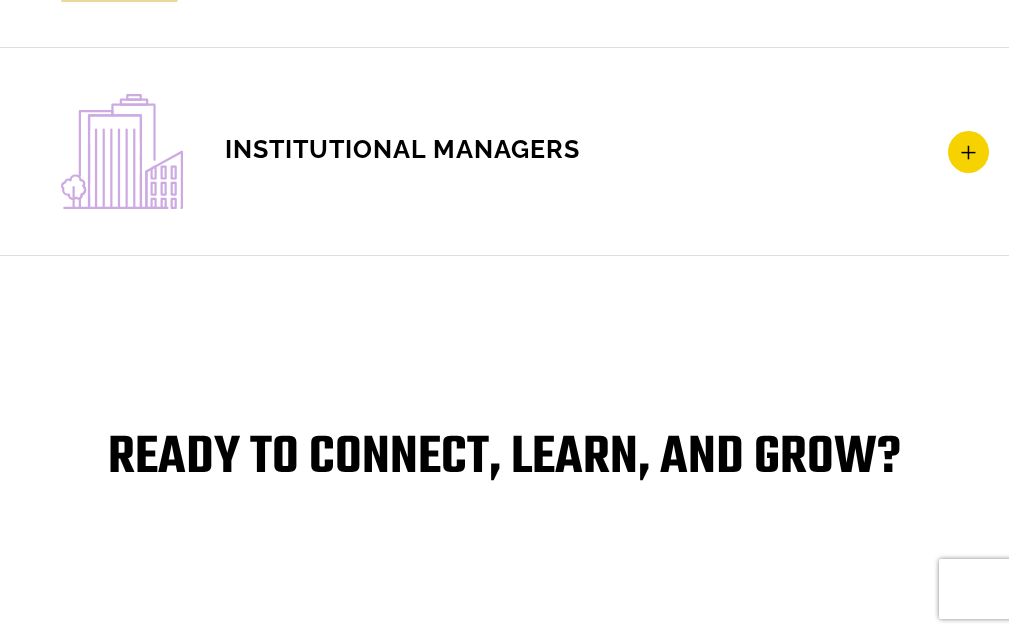 scroll, scrollTop: 4300, scrollLeft: 0, axis: vertical 